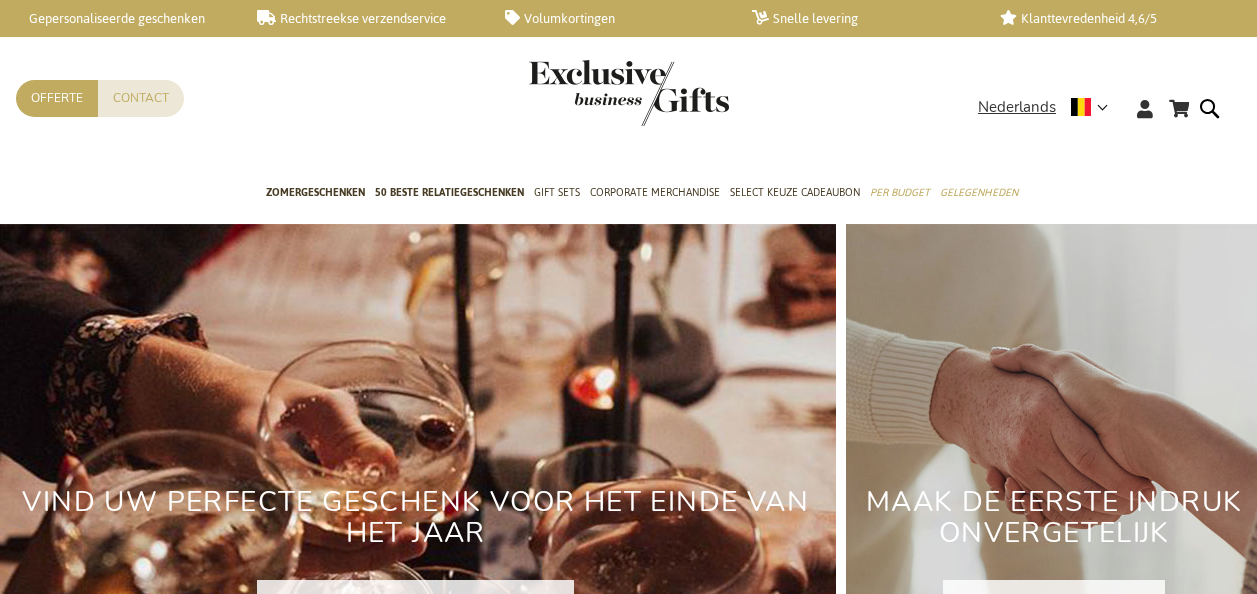 scroll, scrollTop: 0, scrollLeft: 0, axis: both 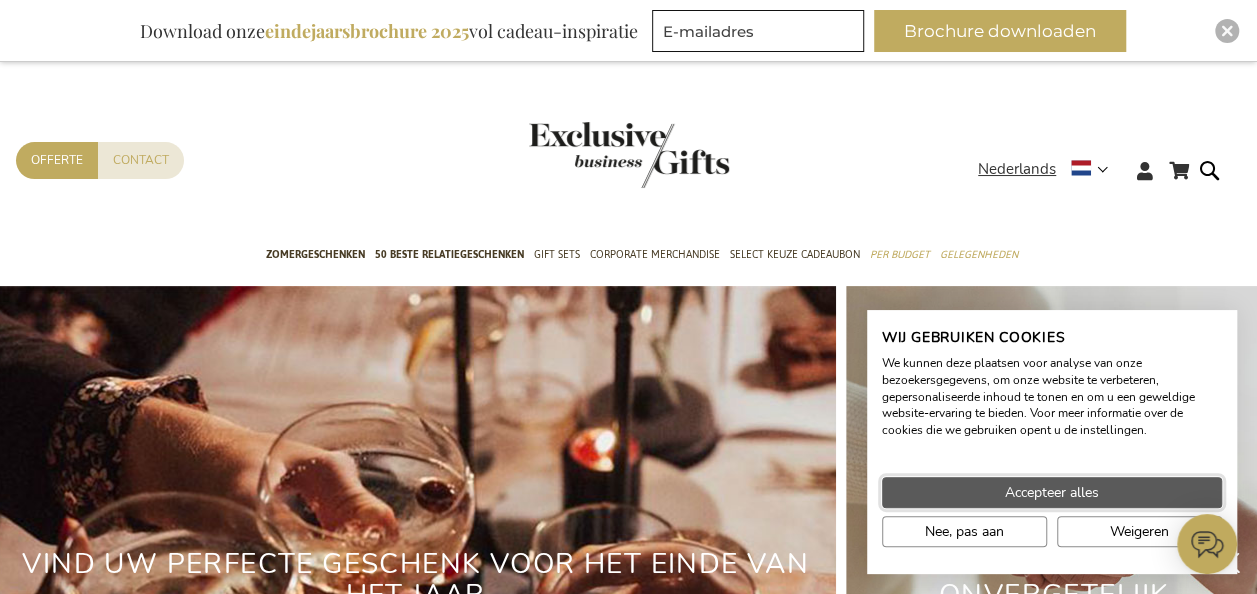 click on "Accepteer alles" at bounding box center [1052, 492] 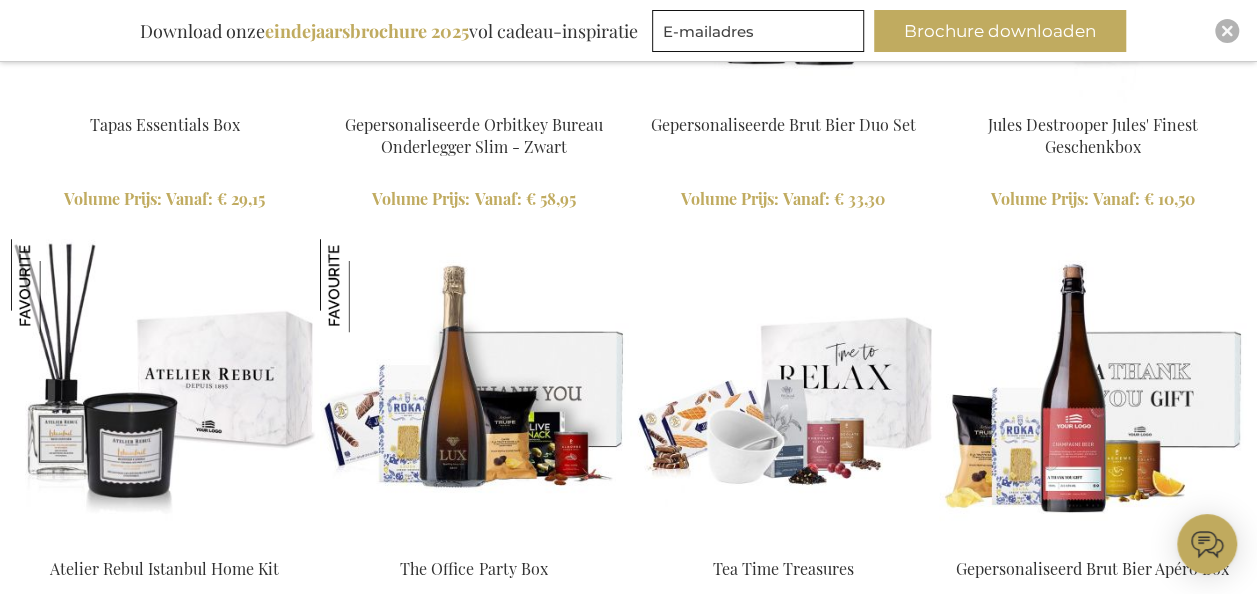 scroll, scrollTop: 4500, scrollLeft: 0, axis: vertical 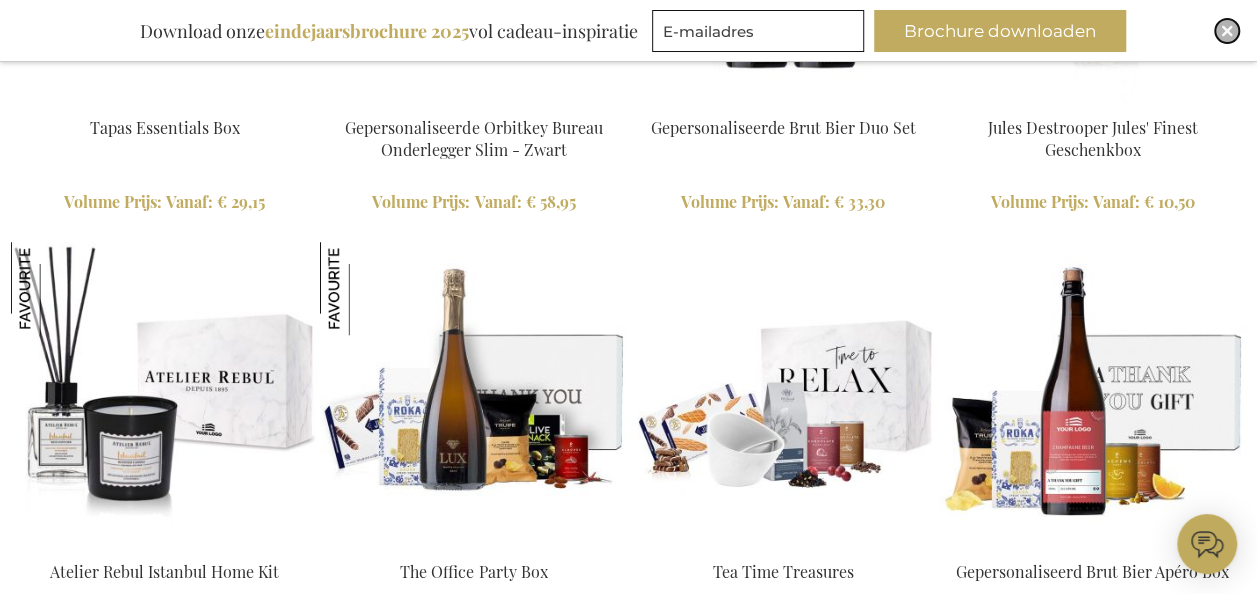 click at bounding box center [1227, 31] 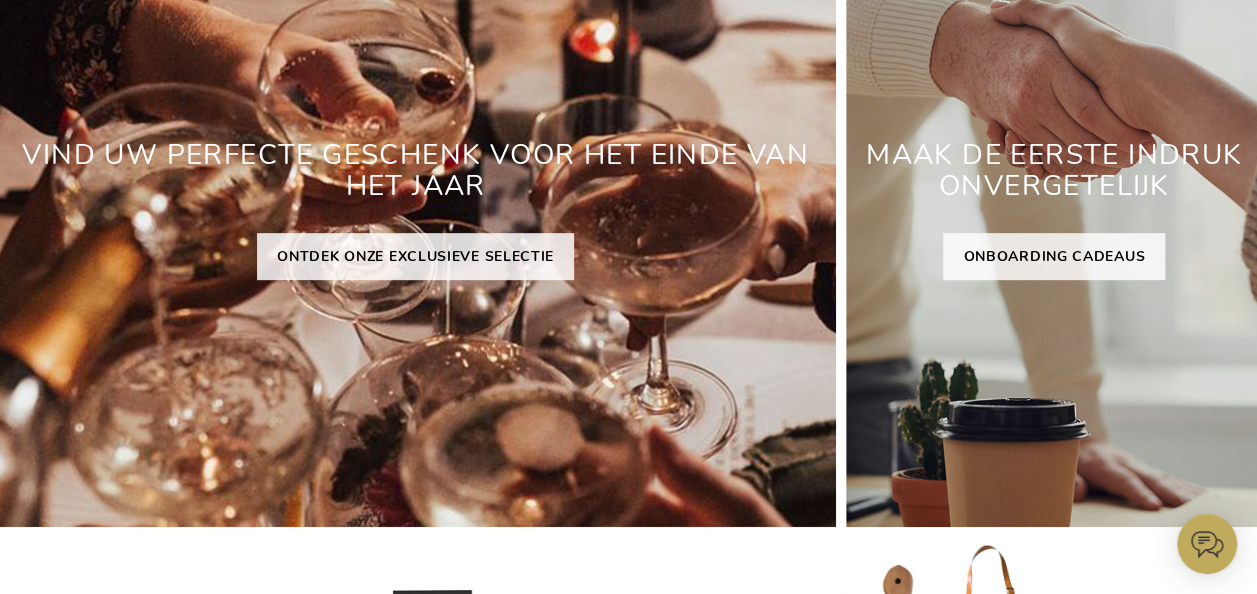 scroll, scrollTop: 0, scrollLeft: 0, axis: both 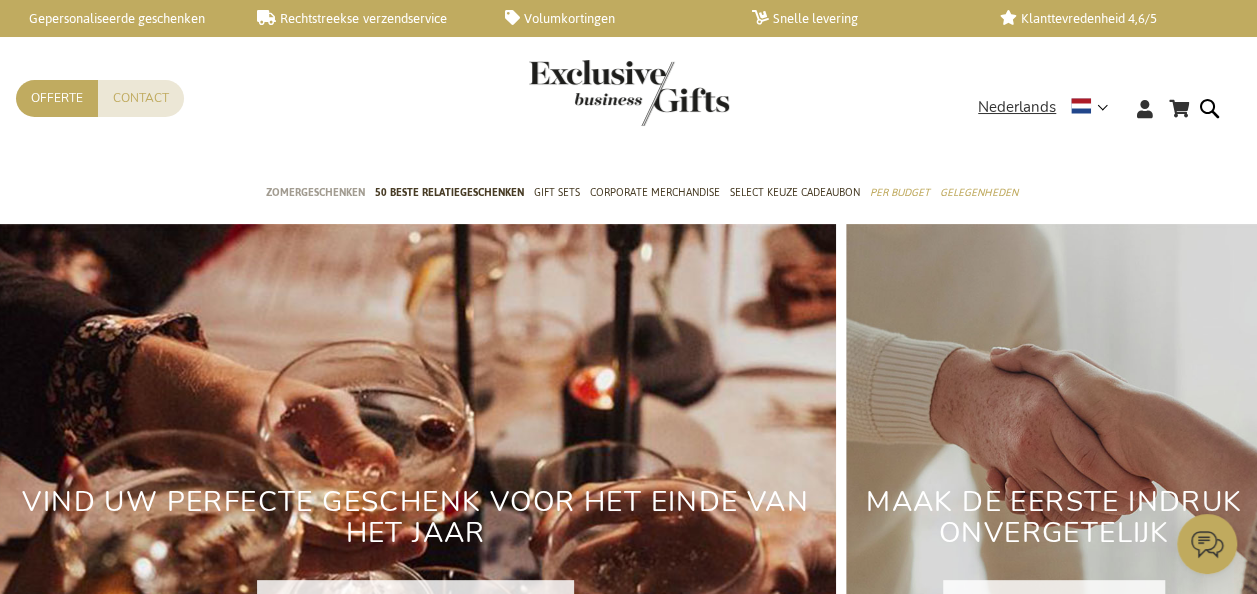 click on "Zomergeschenken" at bounding box center (315, 192) 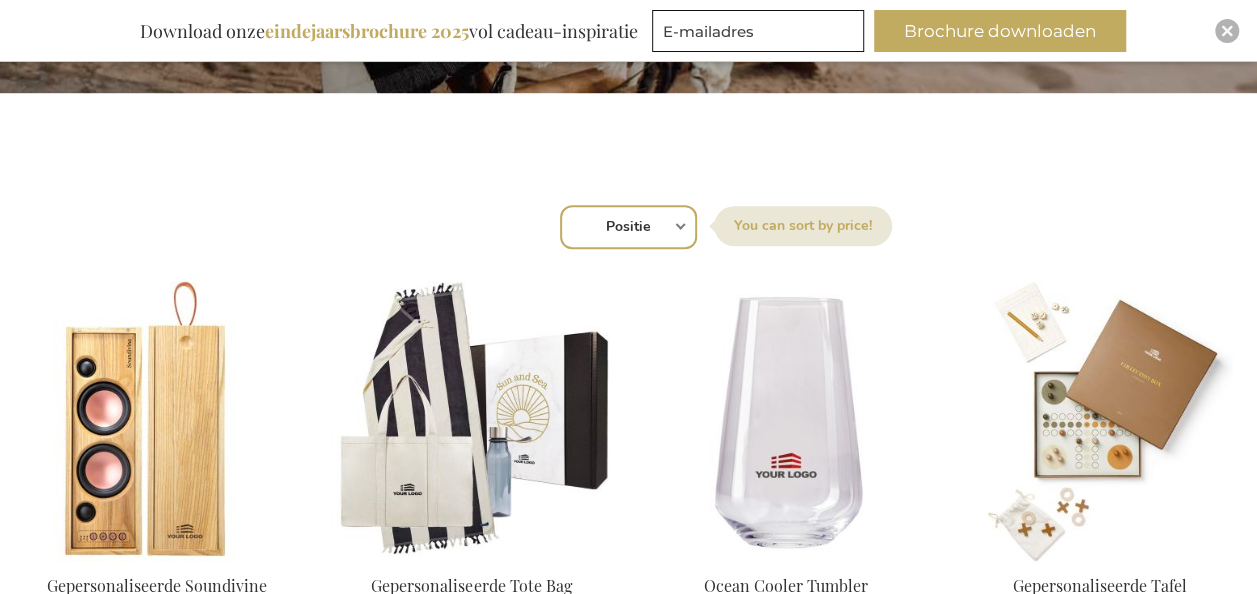 scroll, scrollTop: 0, scrollLeft: 0, axis: both 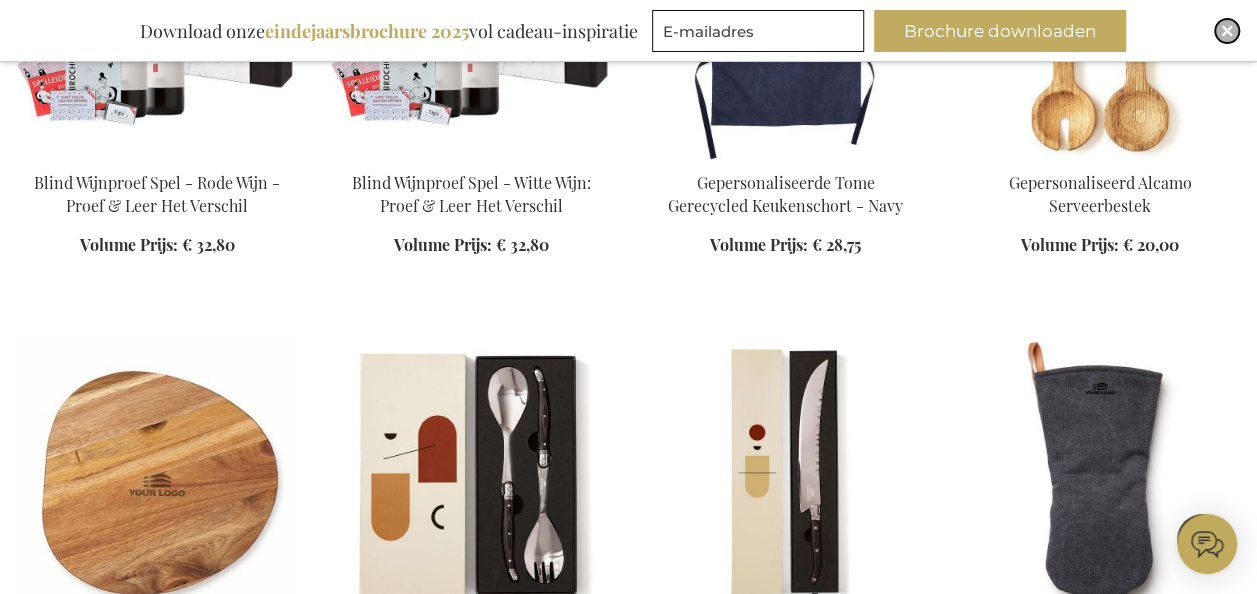 click at bounding box center [1227, 31] 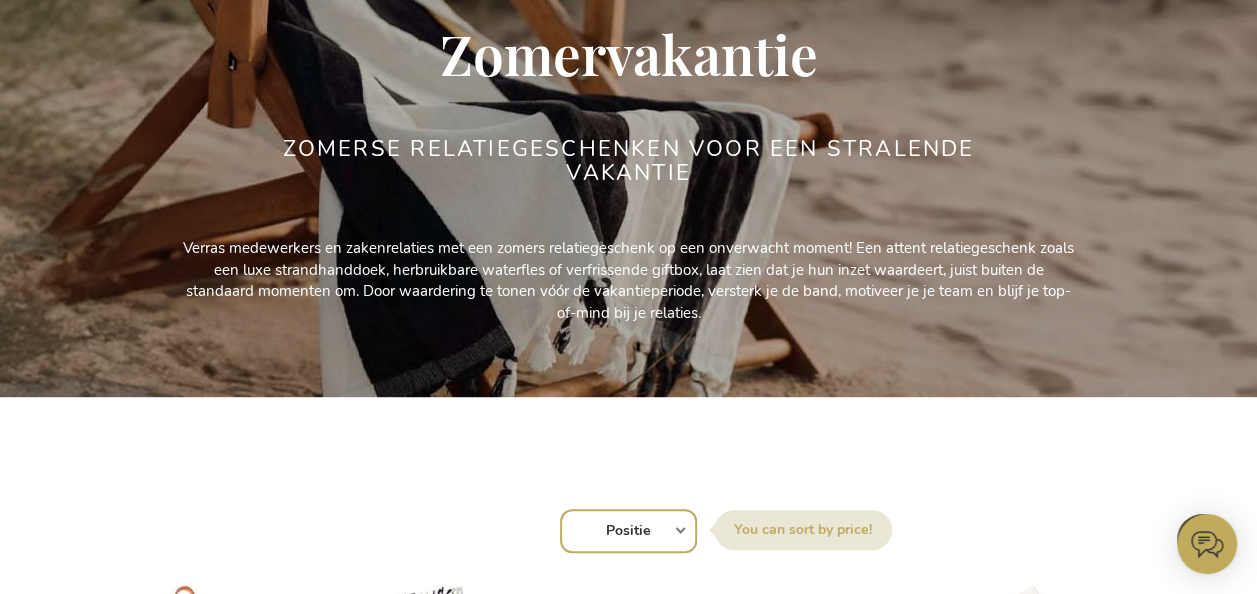 scroll, scrollTop: 0, scrollLeft: 0, axis: both 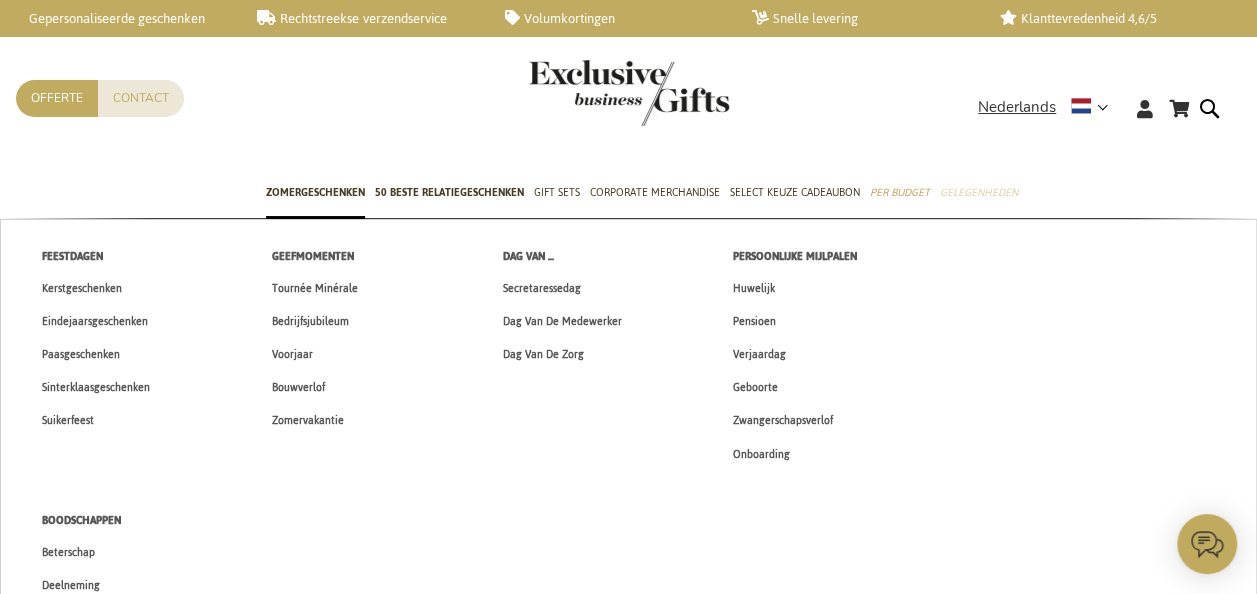 click on "Gelegenheden" at bounding box center (979, 192) 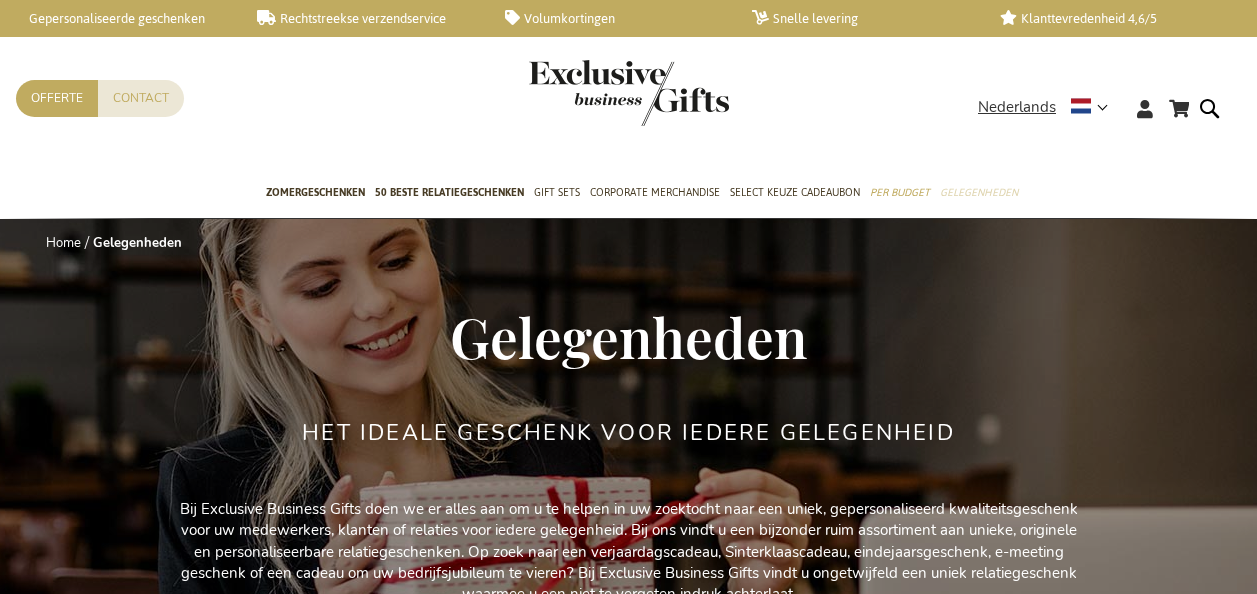 scroll, scrollTop: 0, scrollLeft: 0, axis: both 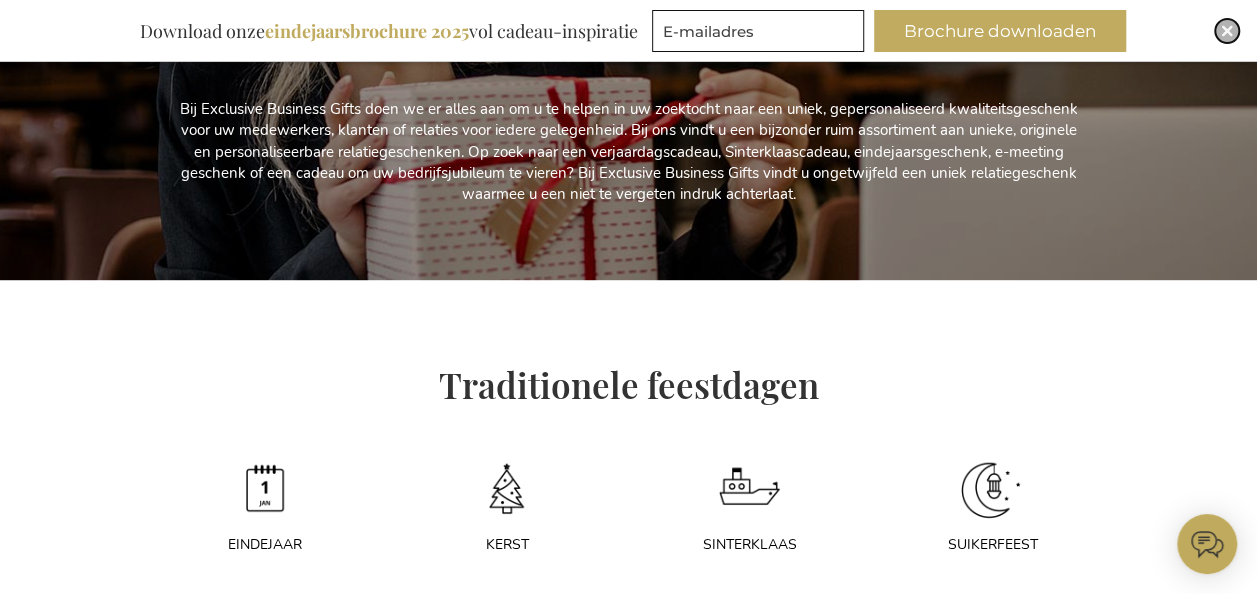 click at bounding box center (1227, 31) 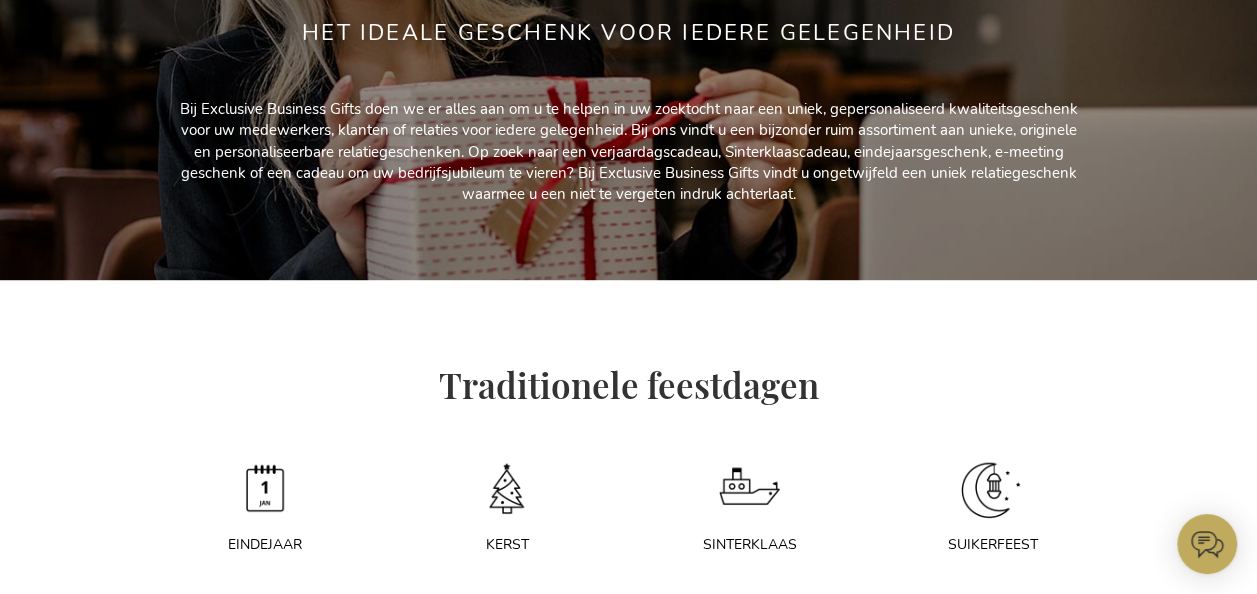 scroll, scrollTop: 0, scrollLeft: 0, axis: both 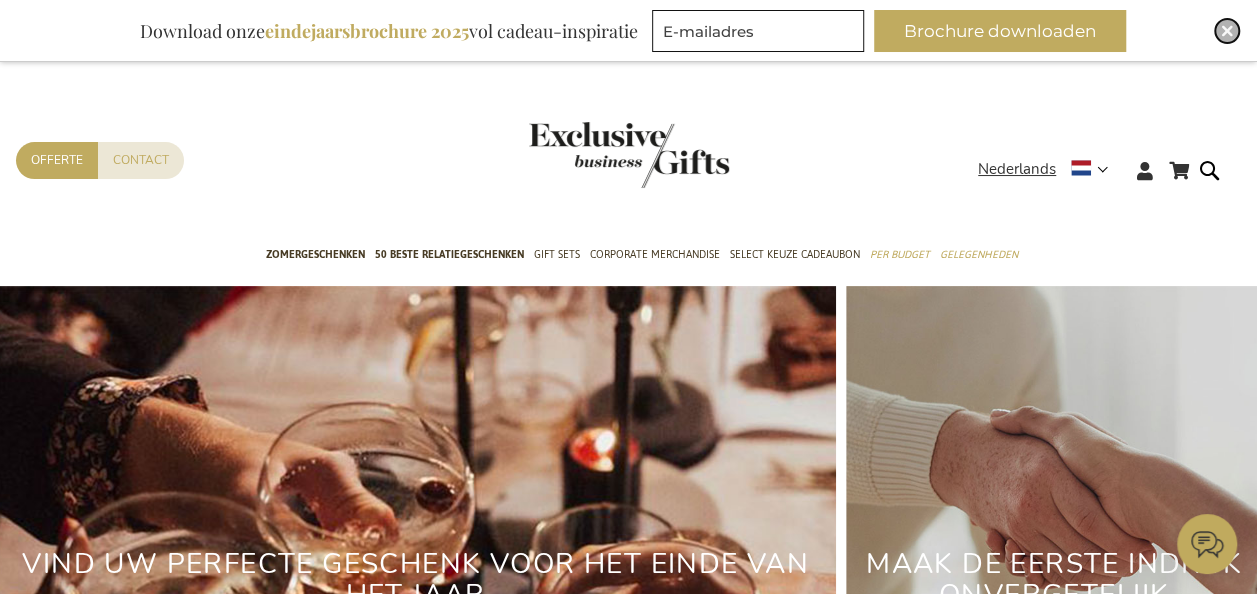 click at bounding box center (1227, 31) 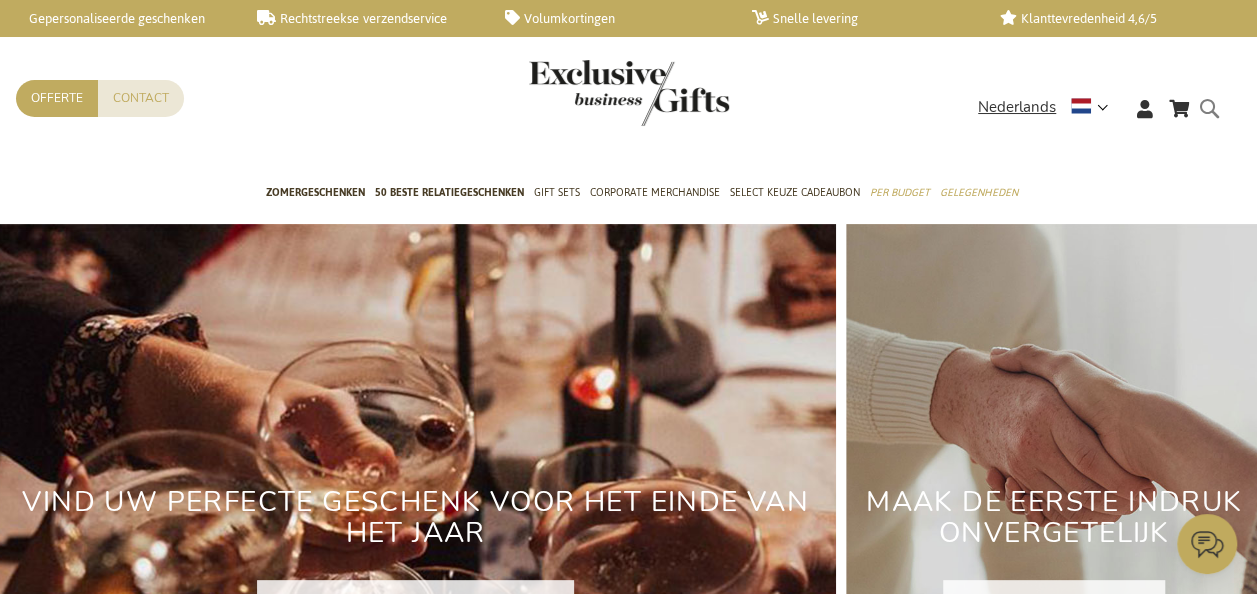 click on "Search
Search" at bounding box center (1215, 124) 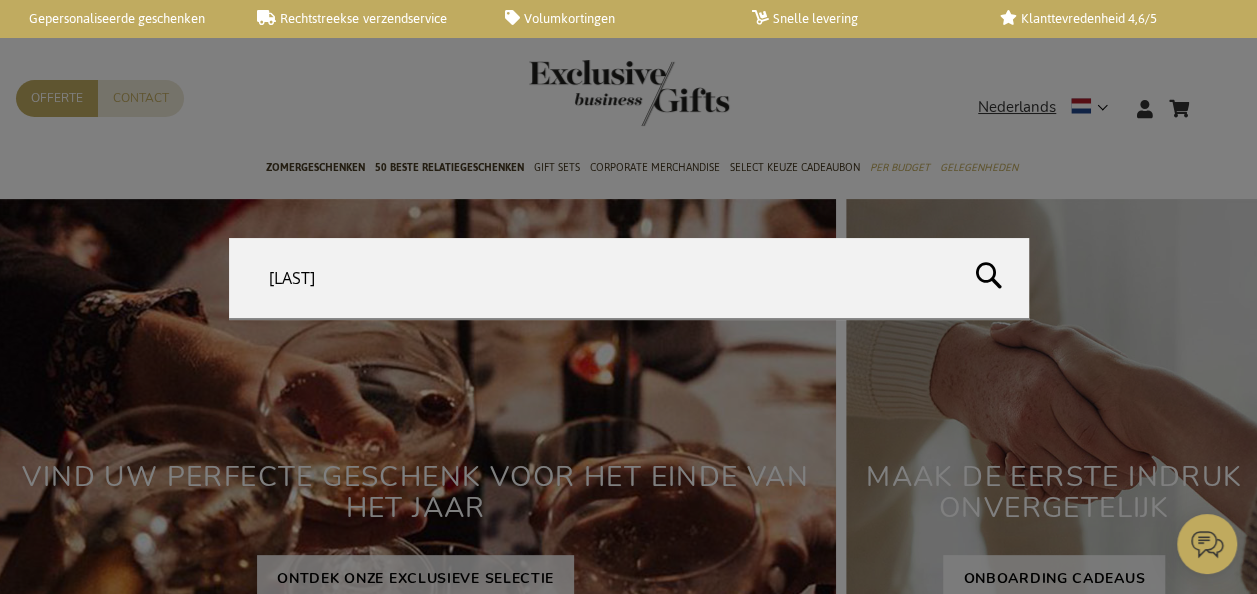 type on "boretti" 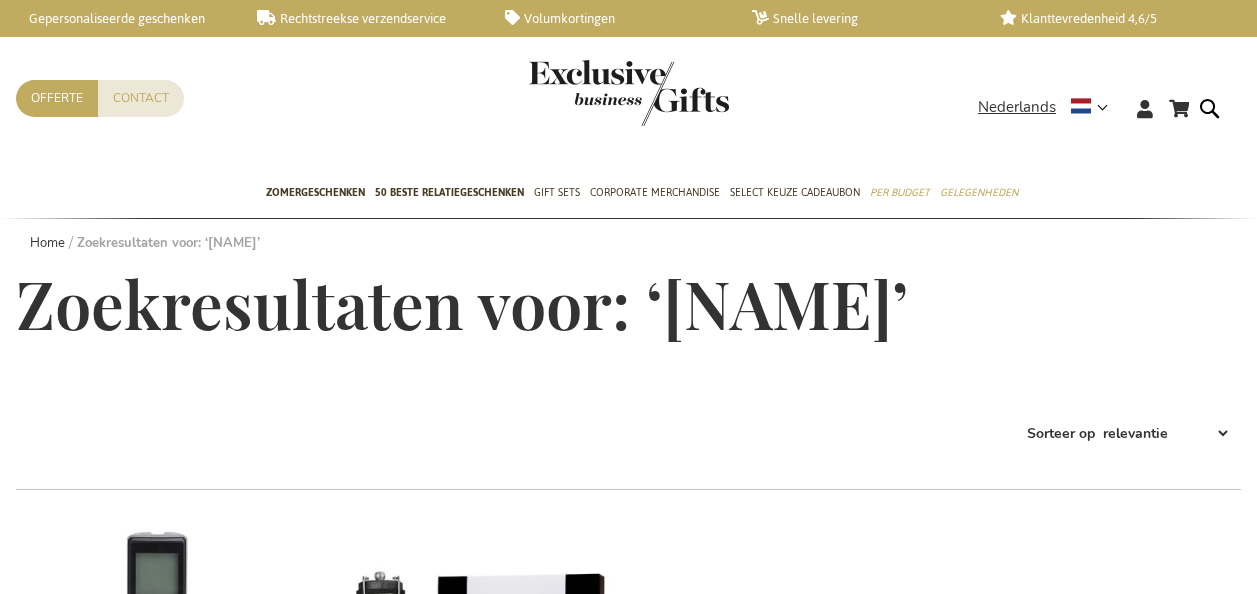 scroll, scrollTop: 0, scrollLeft: 0, axis: both 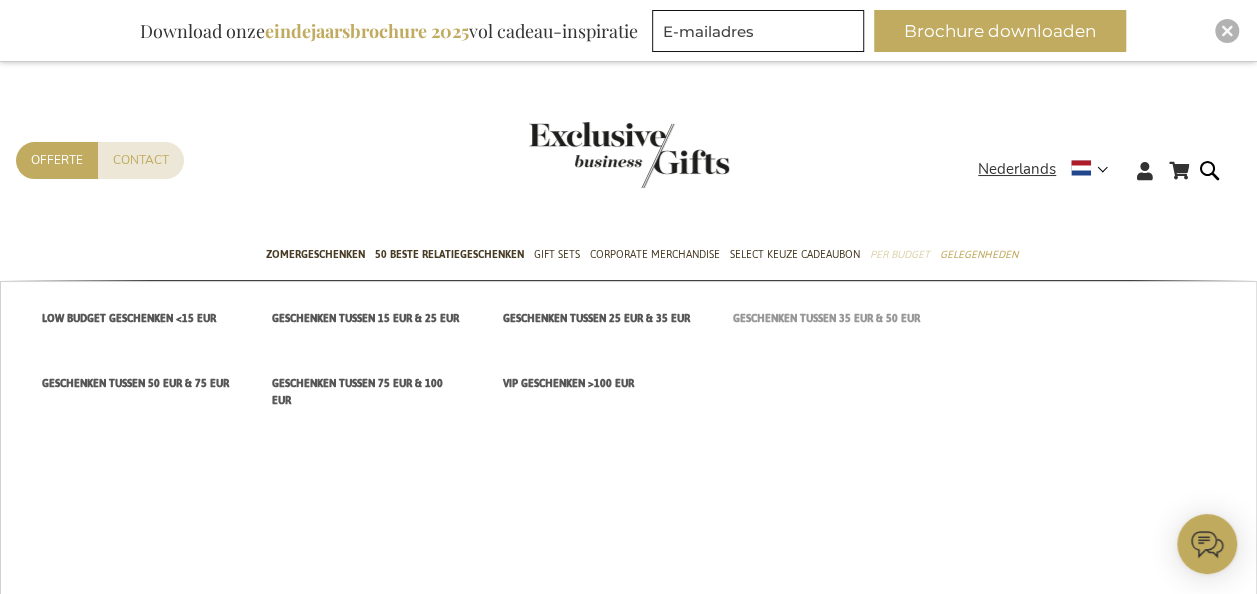 click on "Geschenken tussen 35 EUR & 50 EUR" at bounding box center (826, 318) 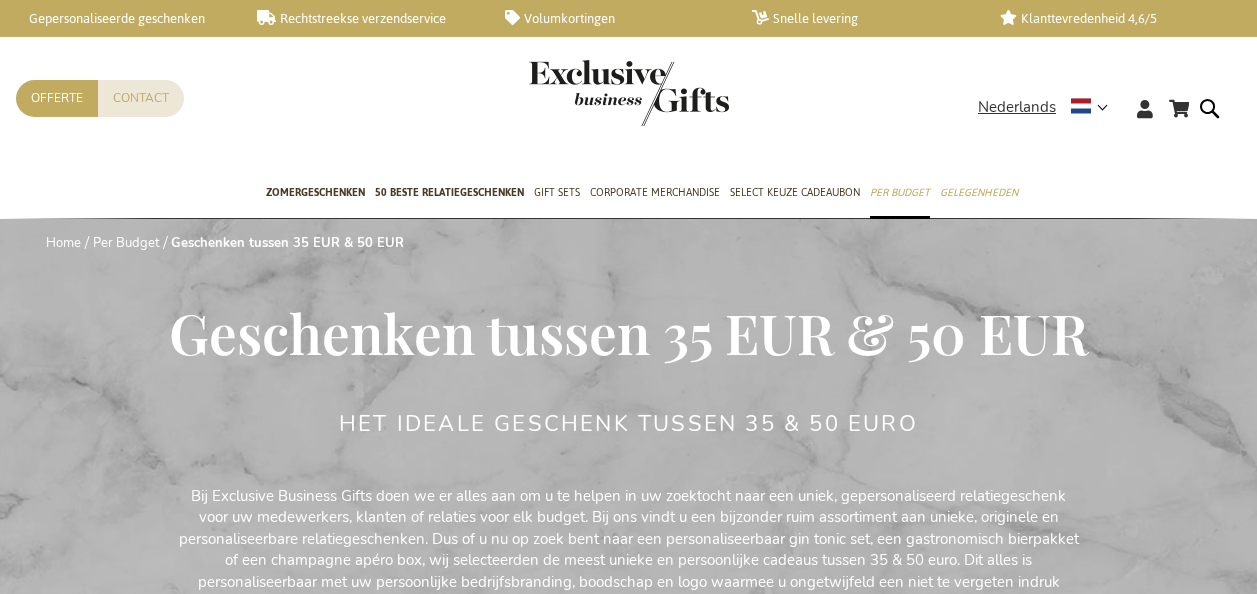 scroll, scrollTop: 0, scrollLeft: 0, axis: both 